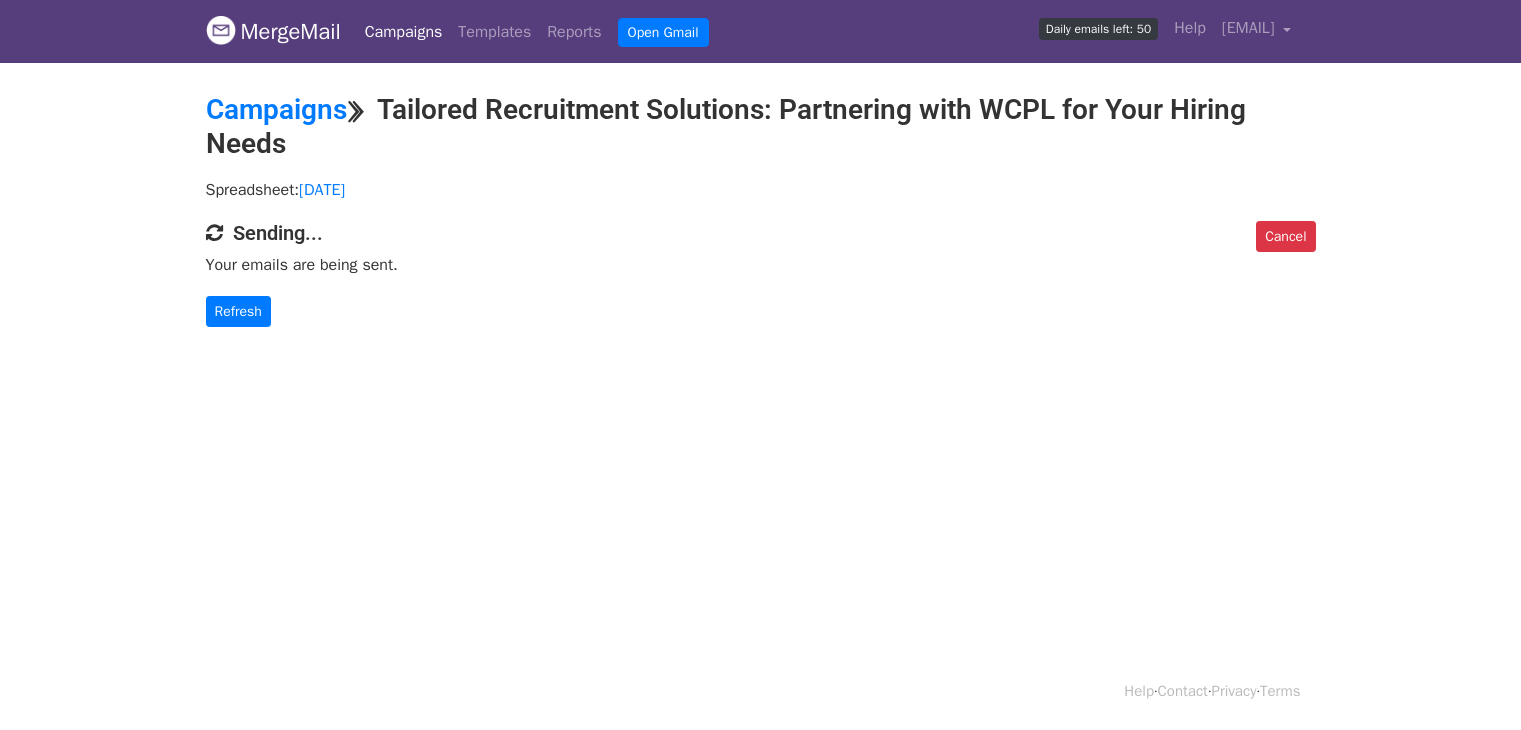 scroll, scrollTop: 0, scrollLeft: 0, axis: both 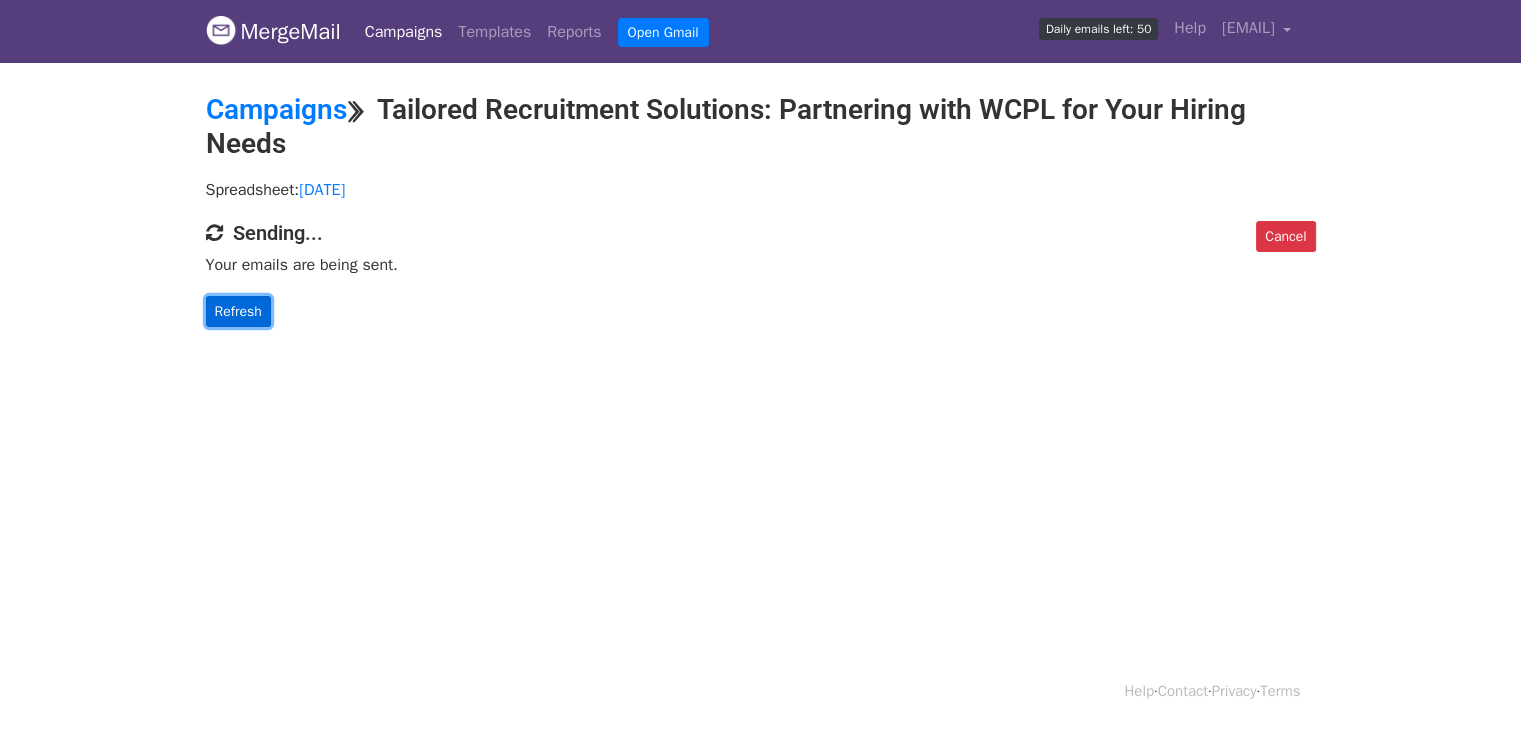 click on "Refresh" at bounding box center [238, 311] 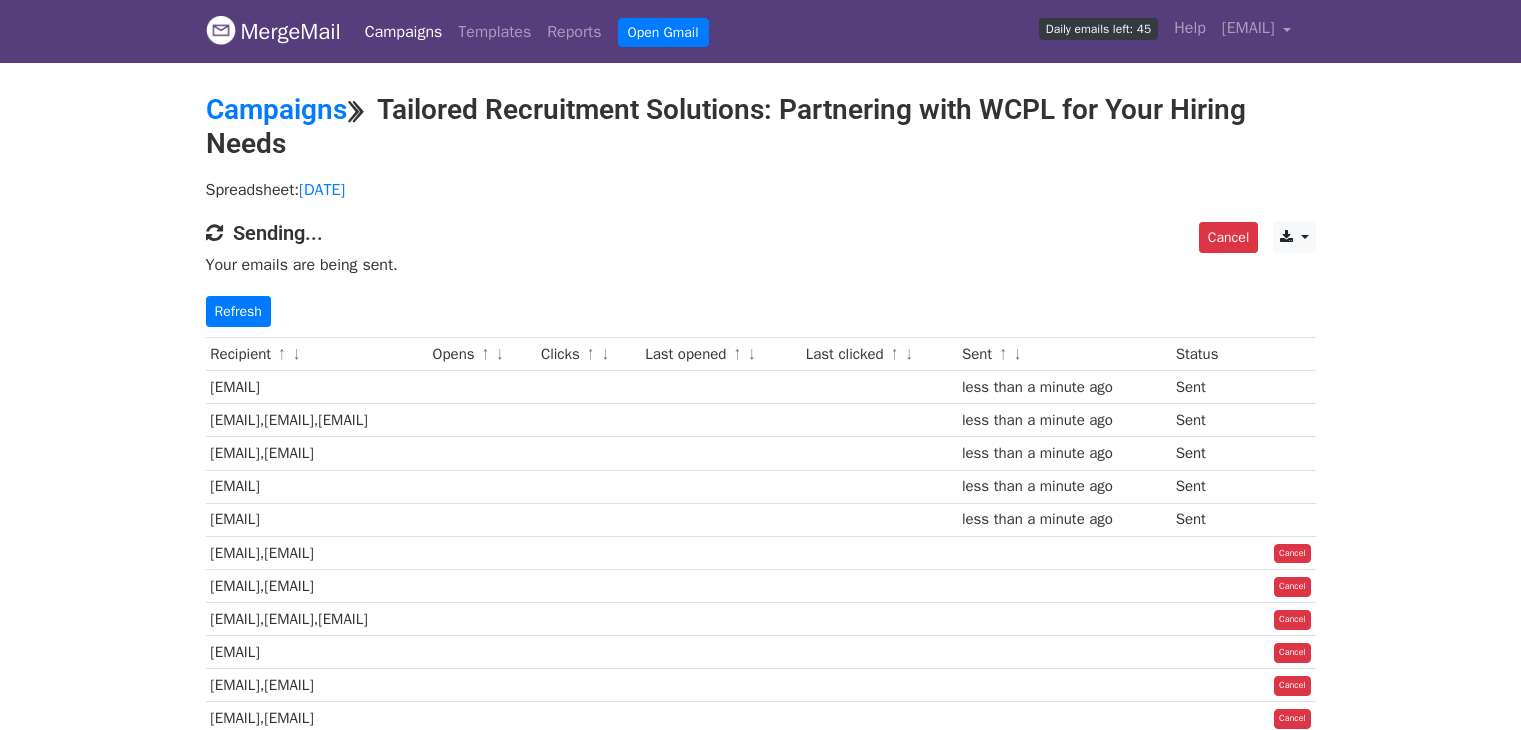 scroll, scrollTop: 0, scrollLeft: 0, axis: both 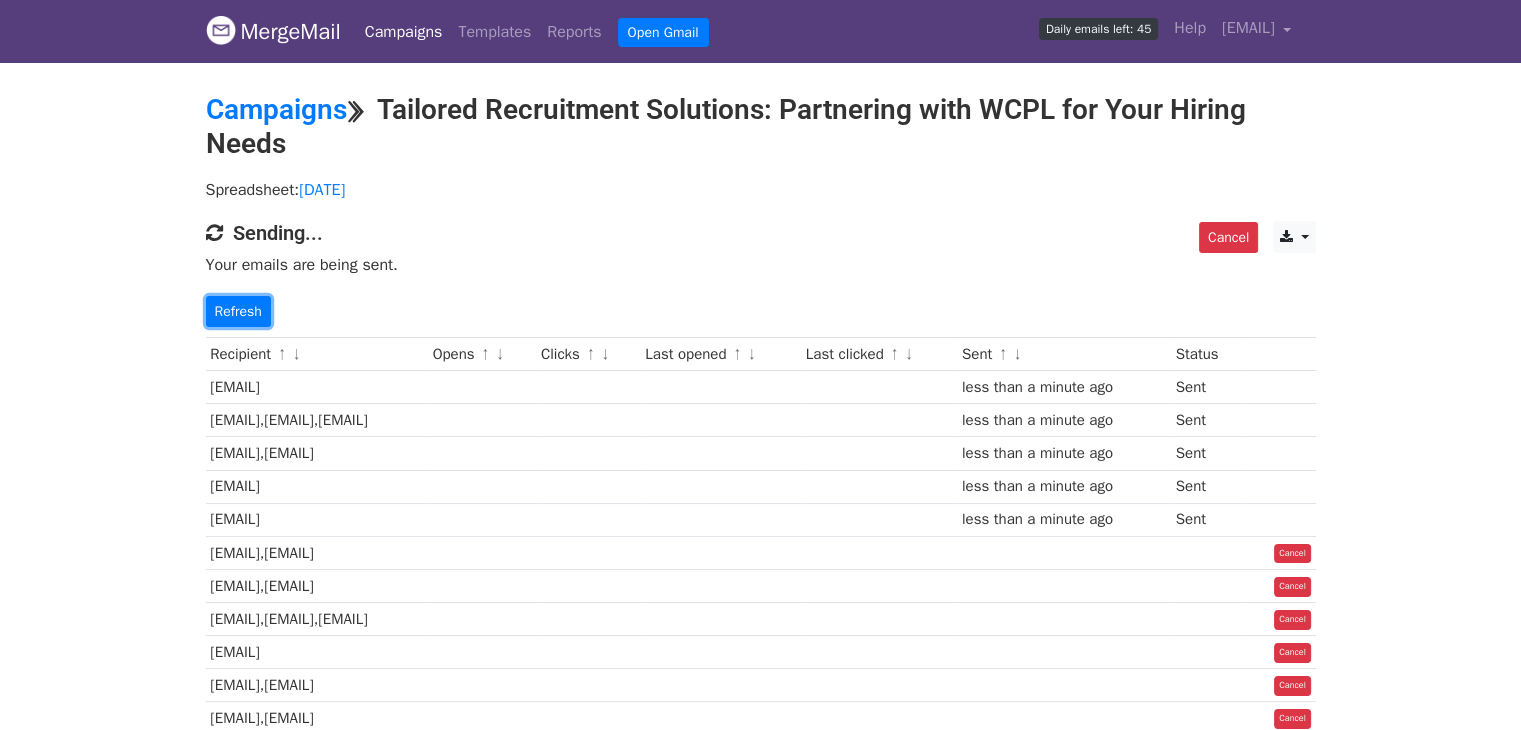 click on "Refresh" at bounding box center [238, 311] 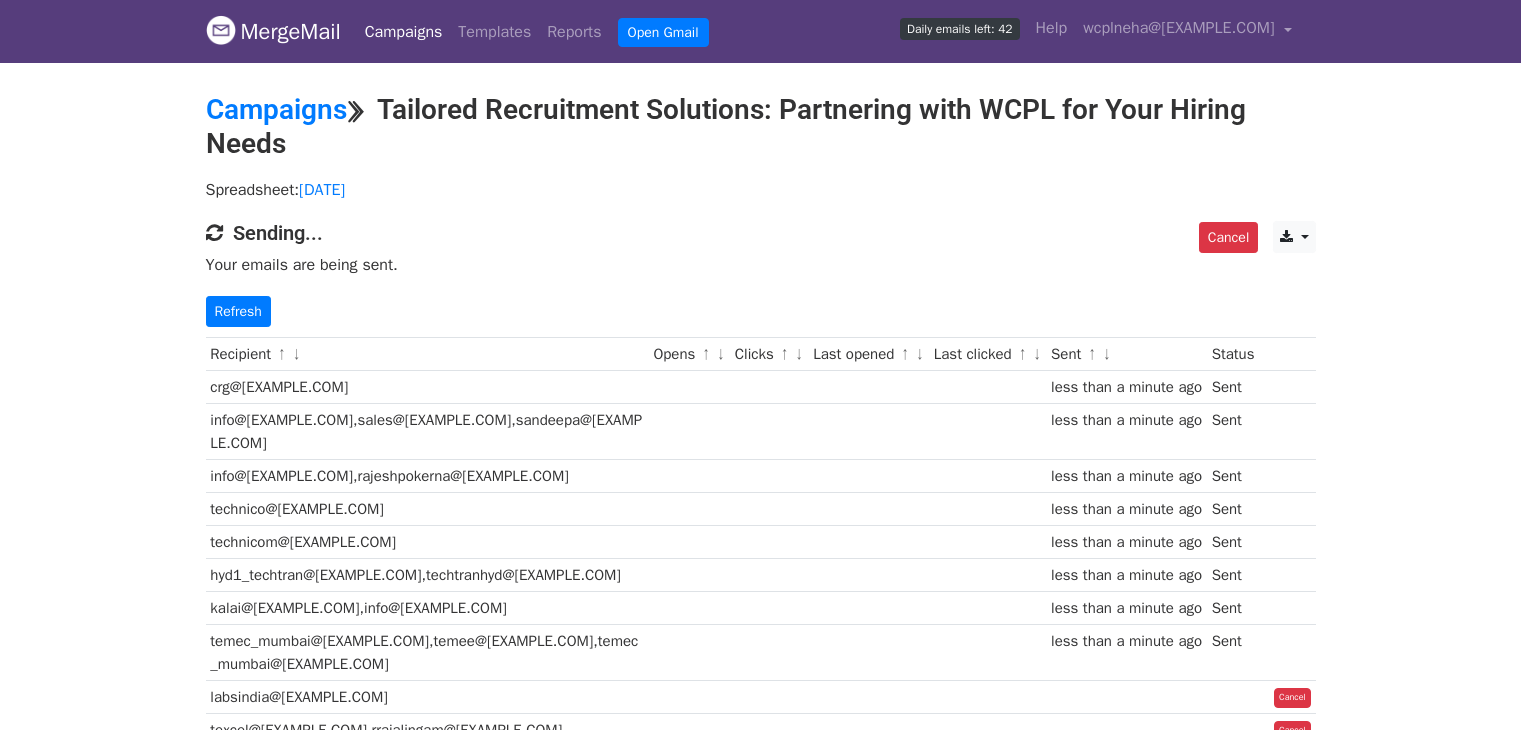 scroll, scrollTop: 0, scrollLeft: 0, axis: both 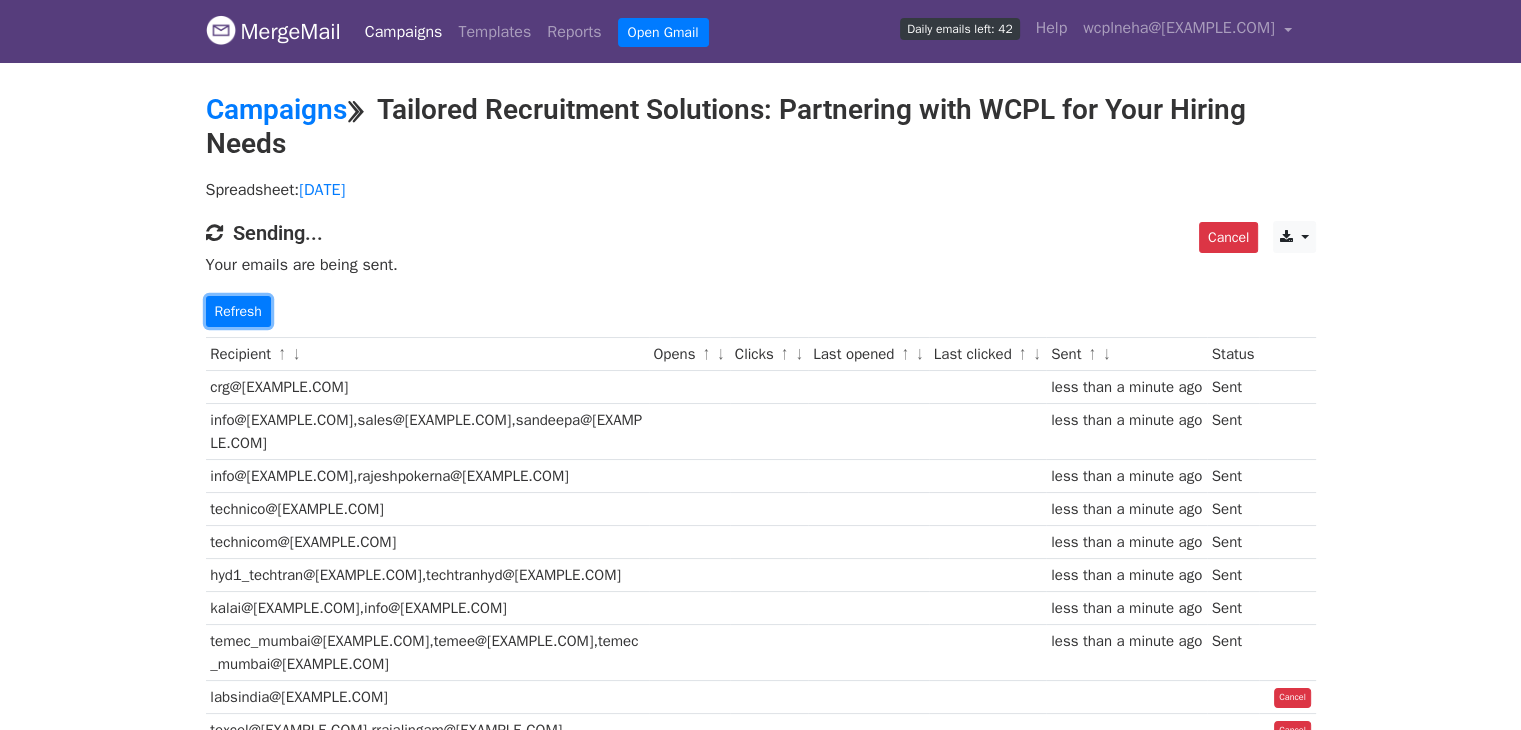 click on "Refresh" at bounding box center (238, 311) 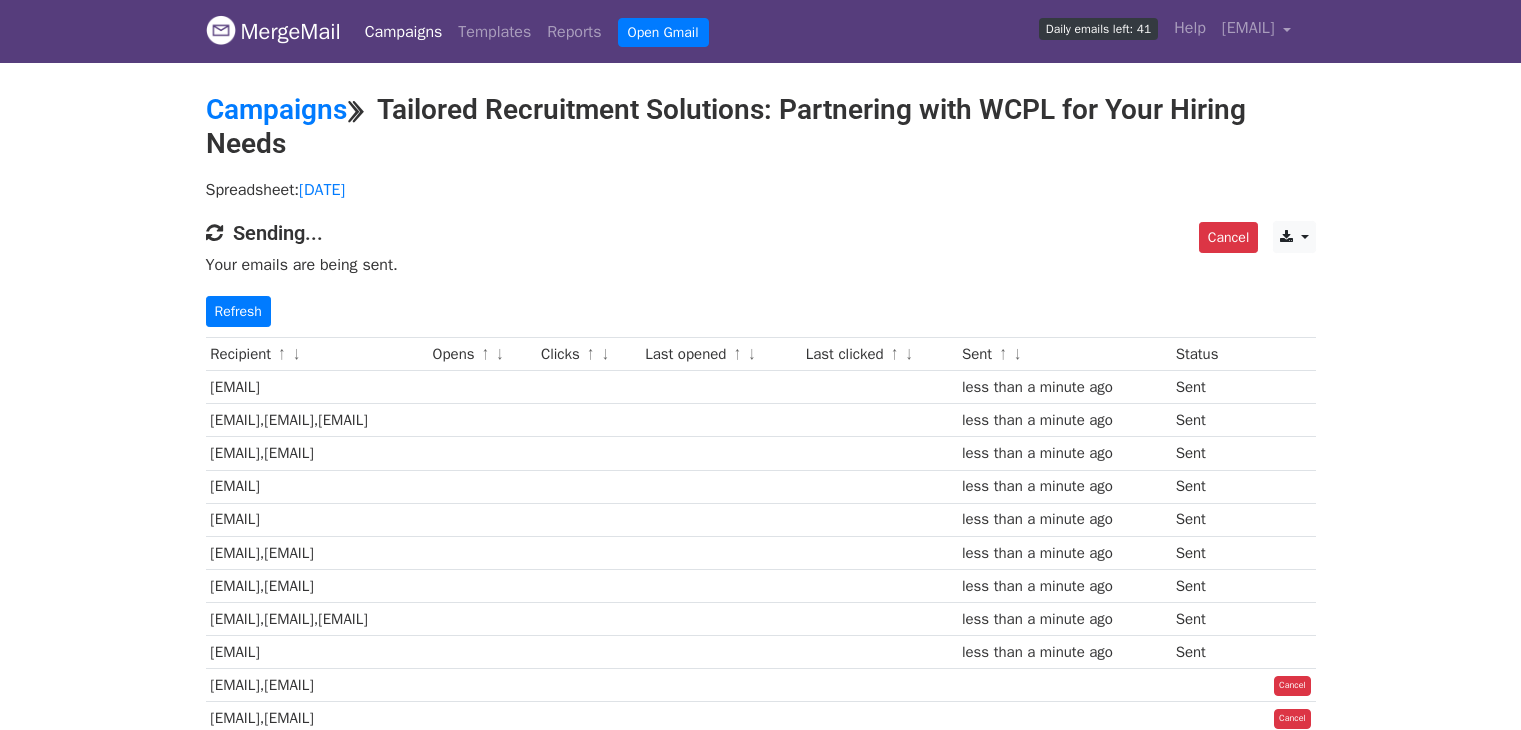 scroll, scrollTop: 0, scrollLeft: 0, axis: both 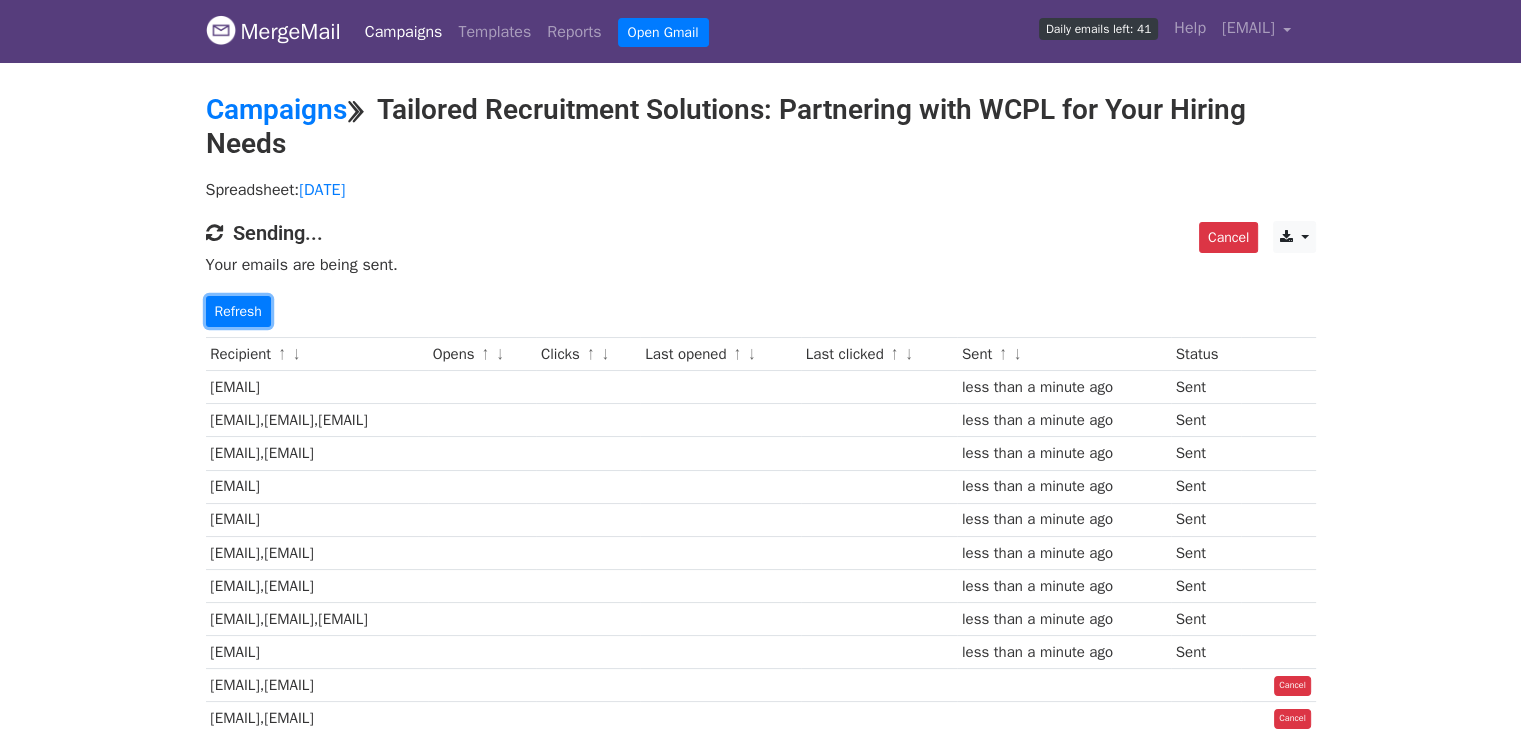 click on "Refresh" at bounding box center (238, 311) 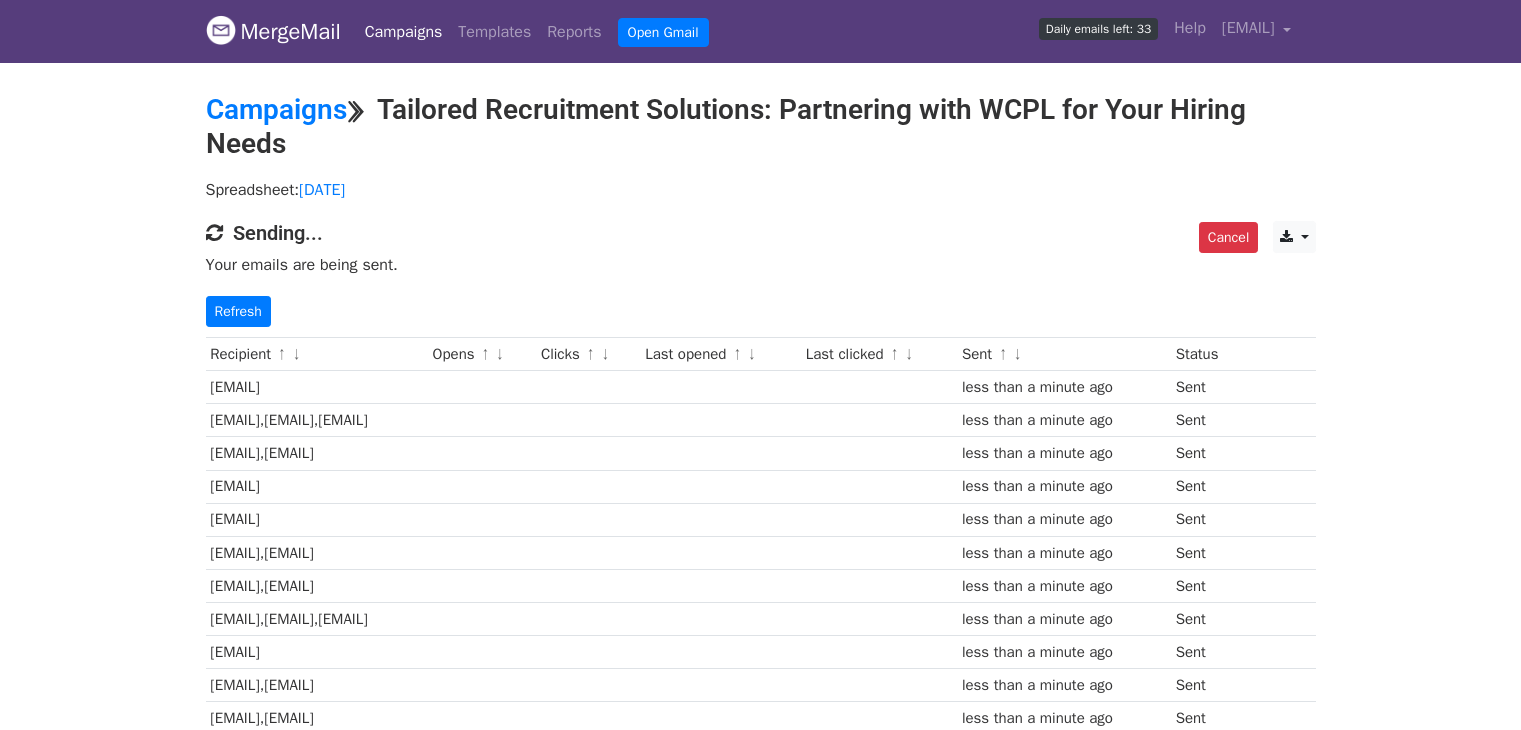 scroll, scrollTop: 0, scrollLeft: 0, axis: both 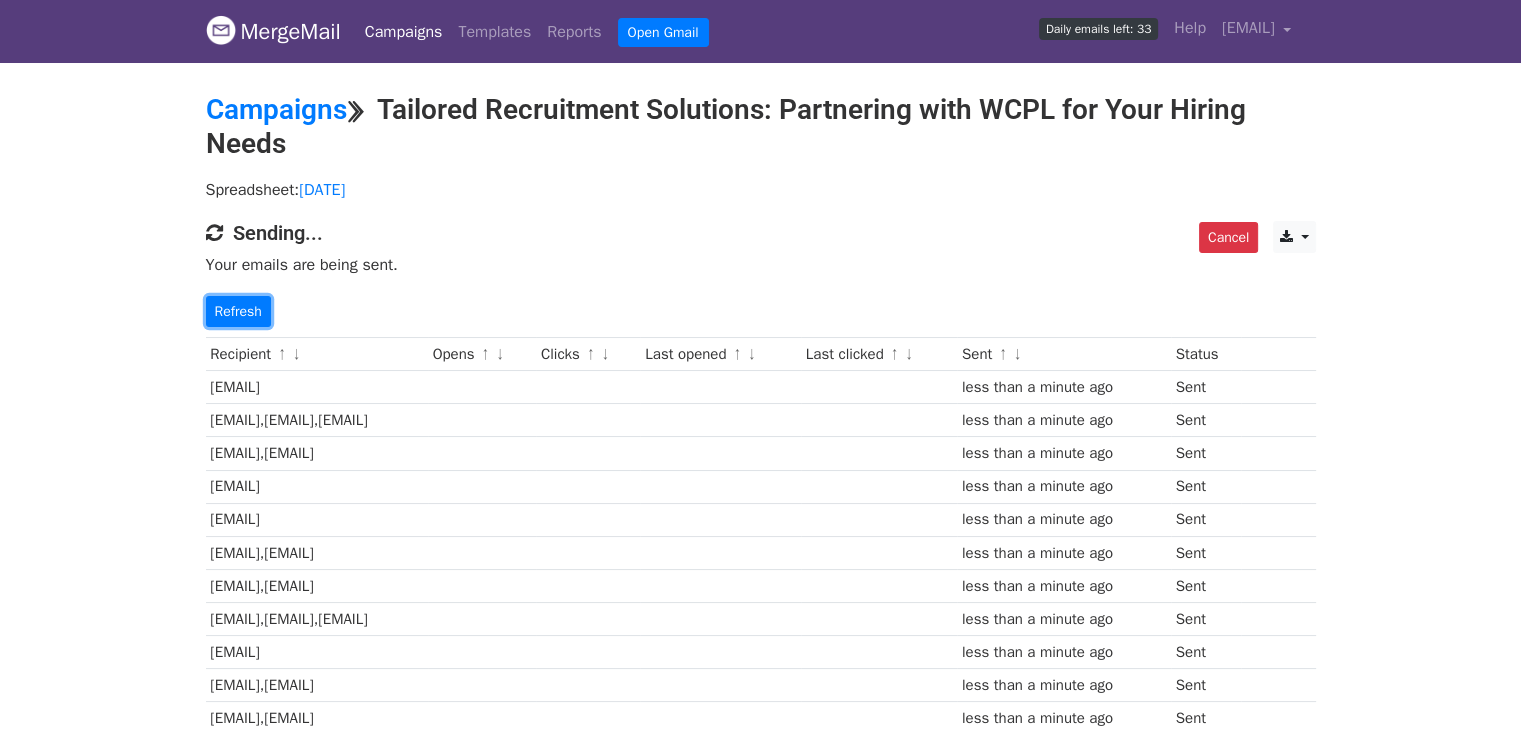 click on "Refresh" at bounding box center (238, 311) 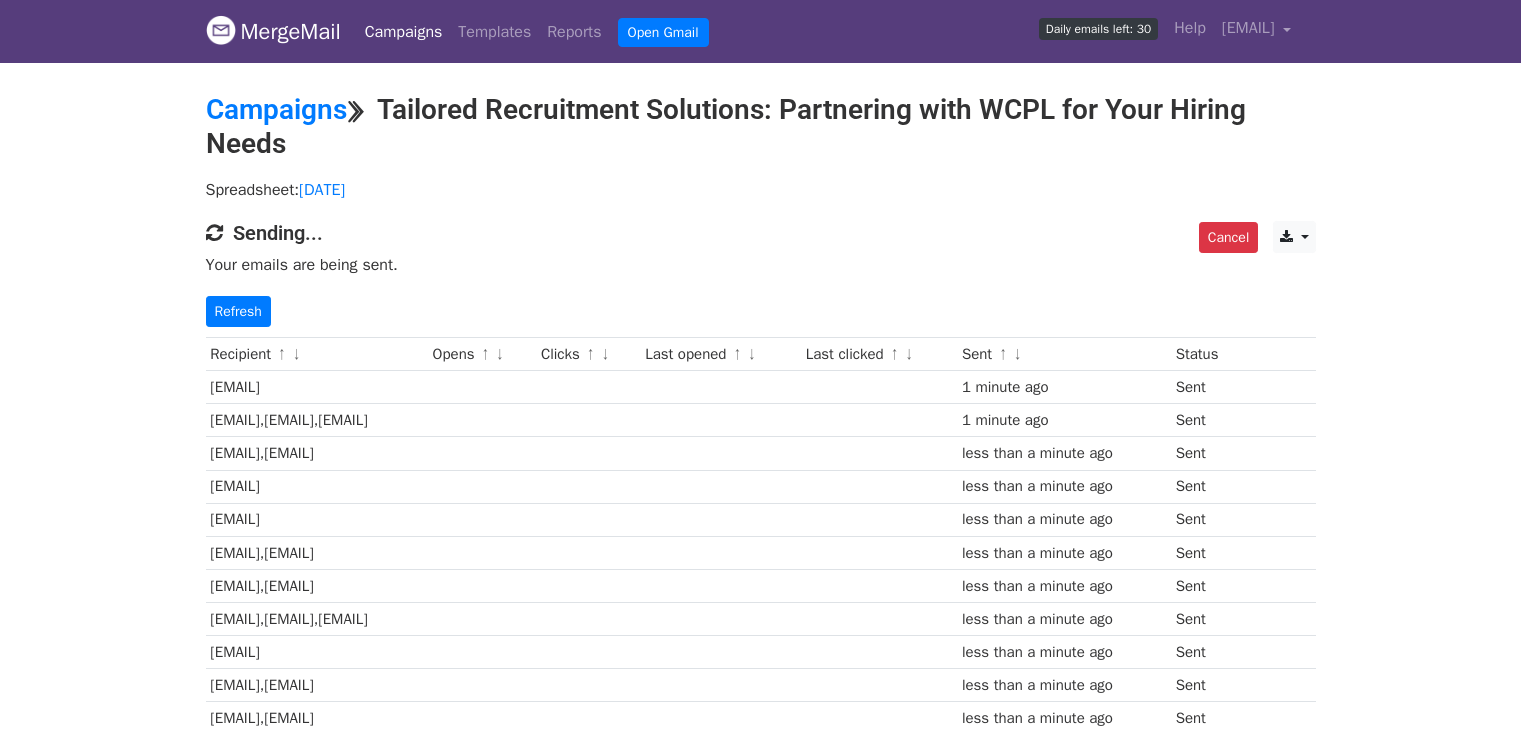 scroll, scrollTop: 0, scrollLeft: 0, axis: both 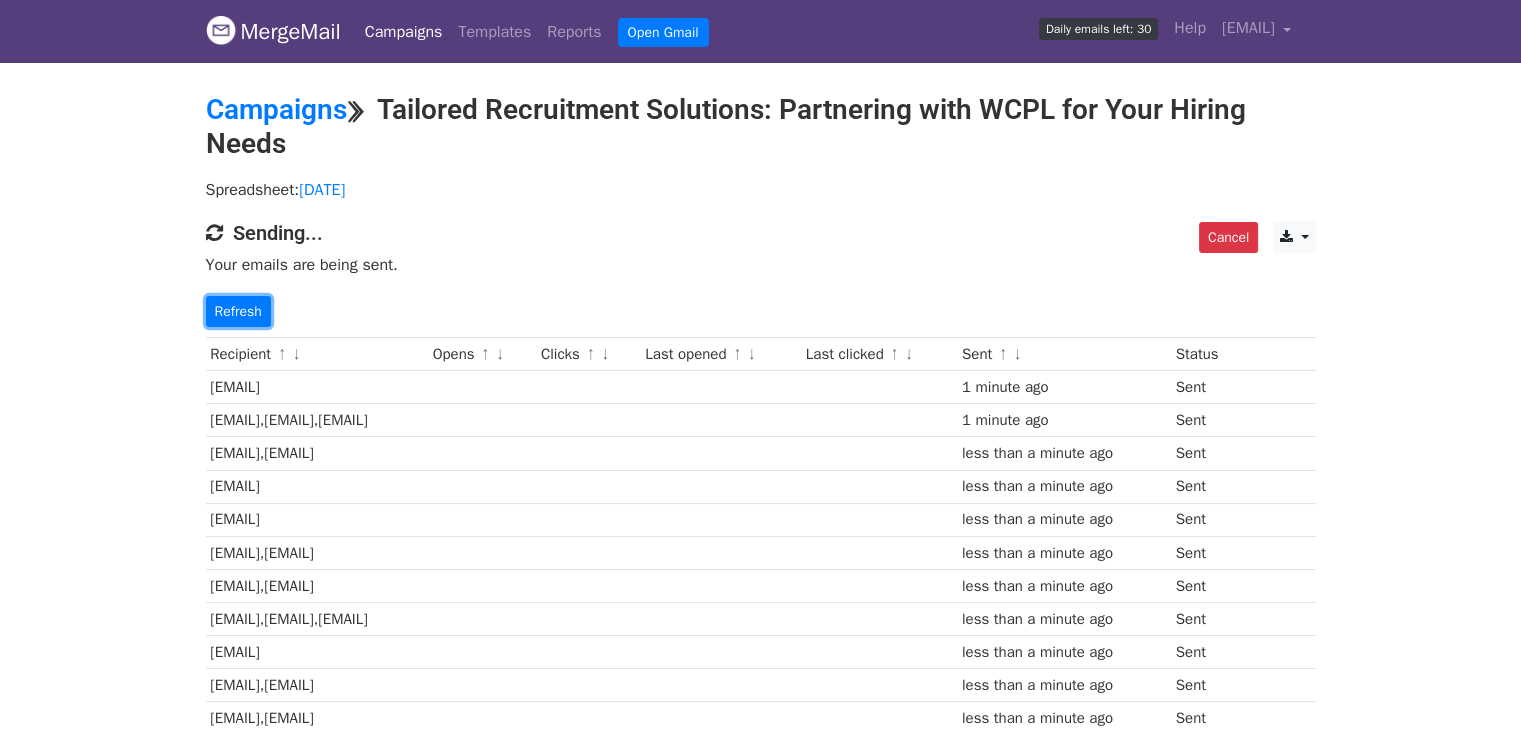 click on "Refresh" at bounding box center (238, 311) 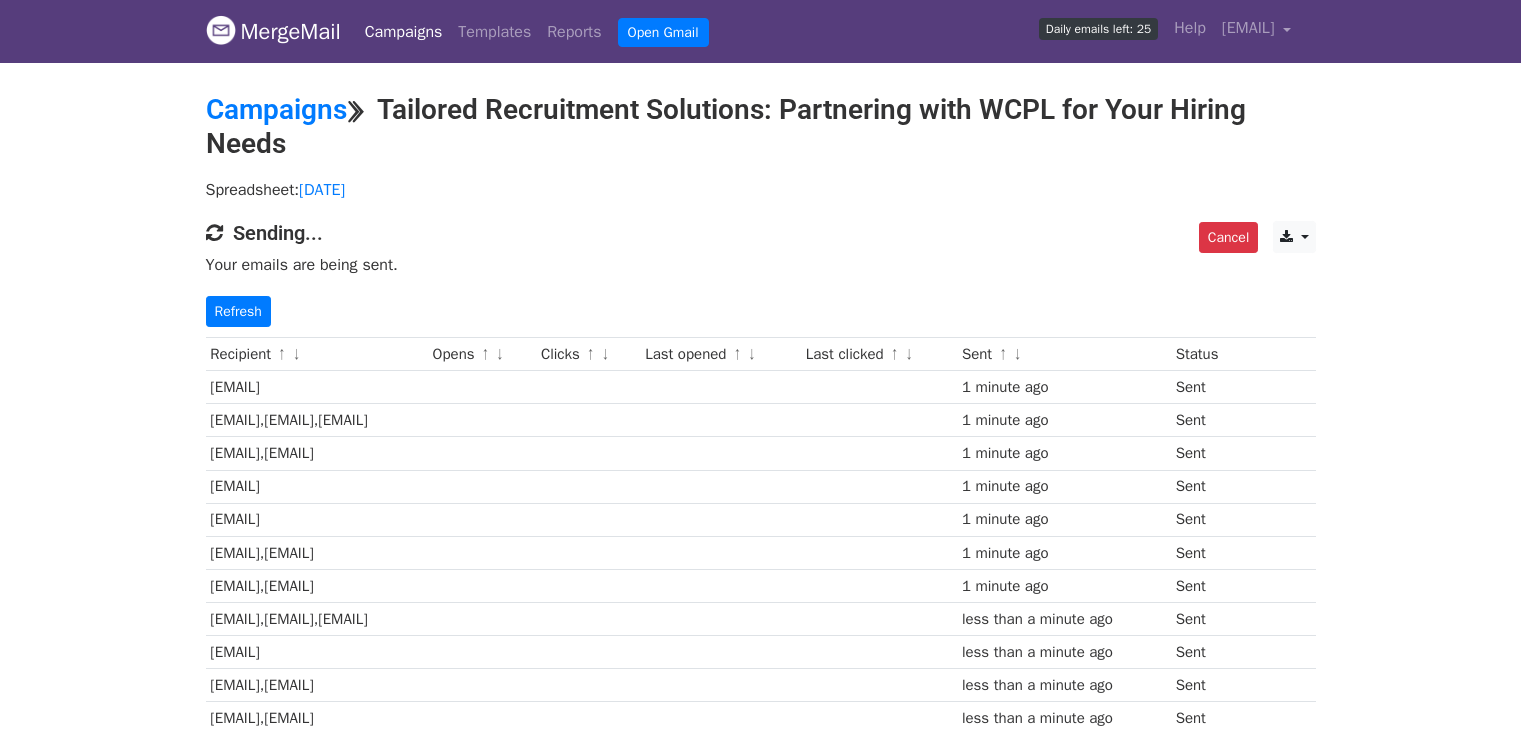 scroll, scrollTop: 0, scrollLeft: 0, axis: both 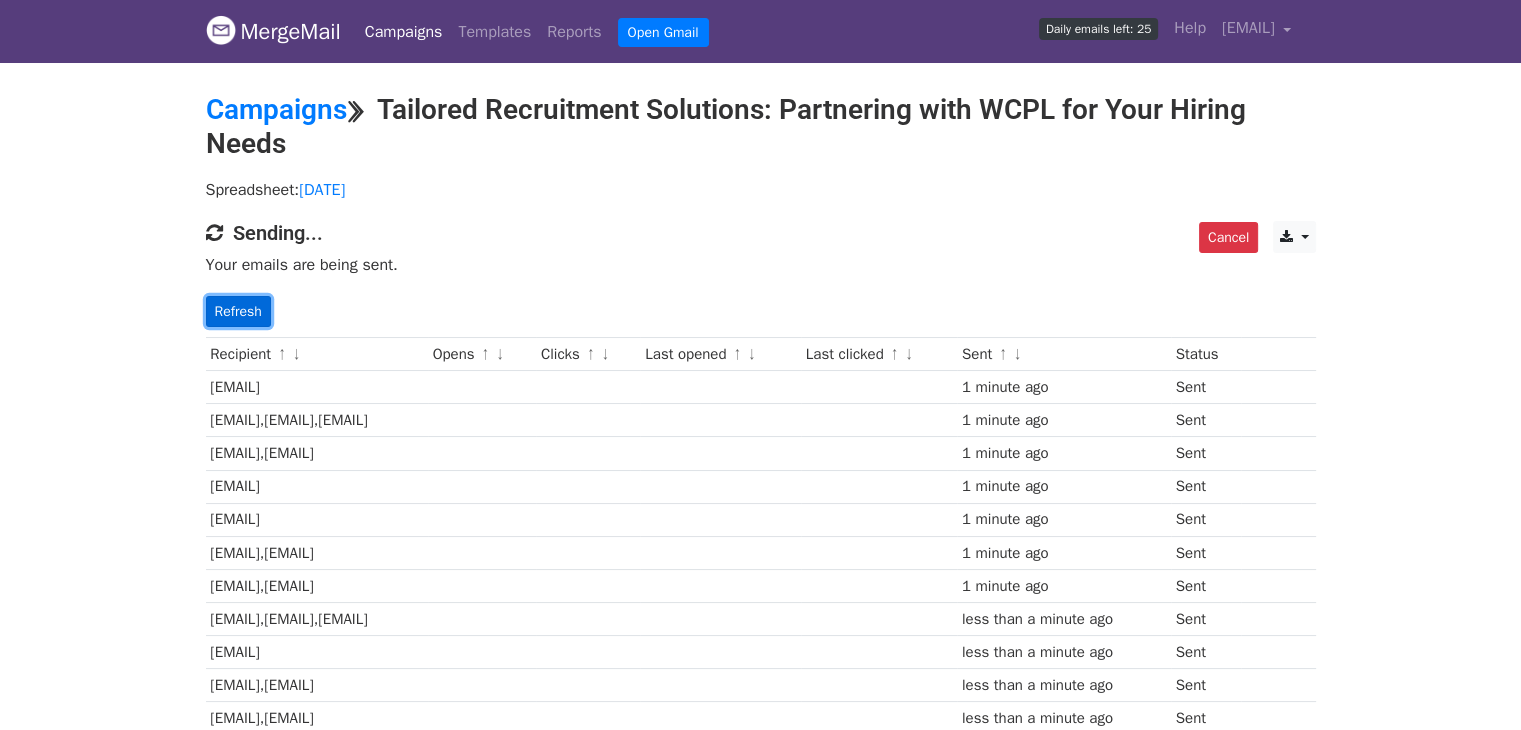click on "Refresh" at bounding box center (238, 311) 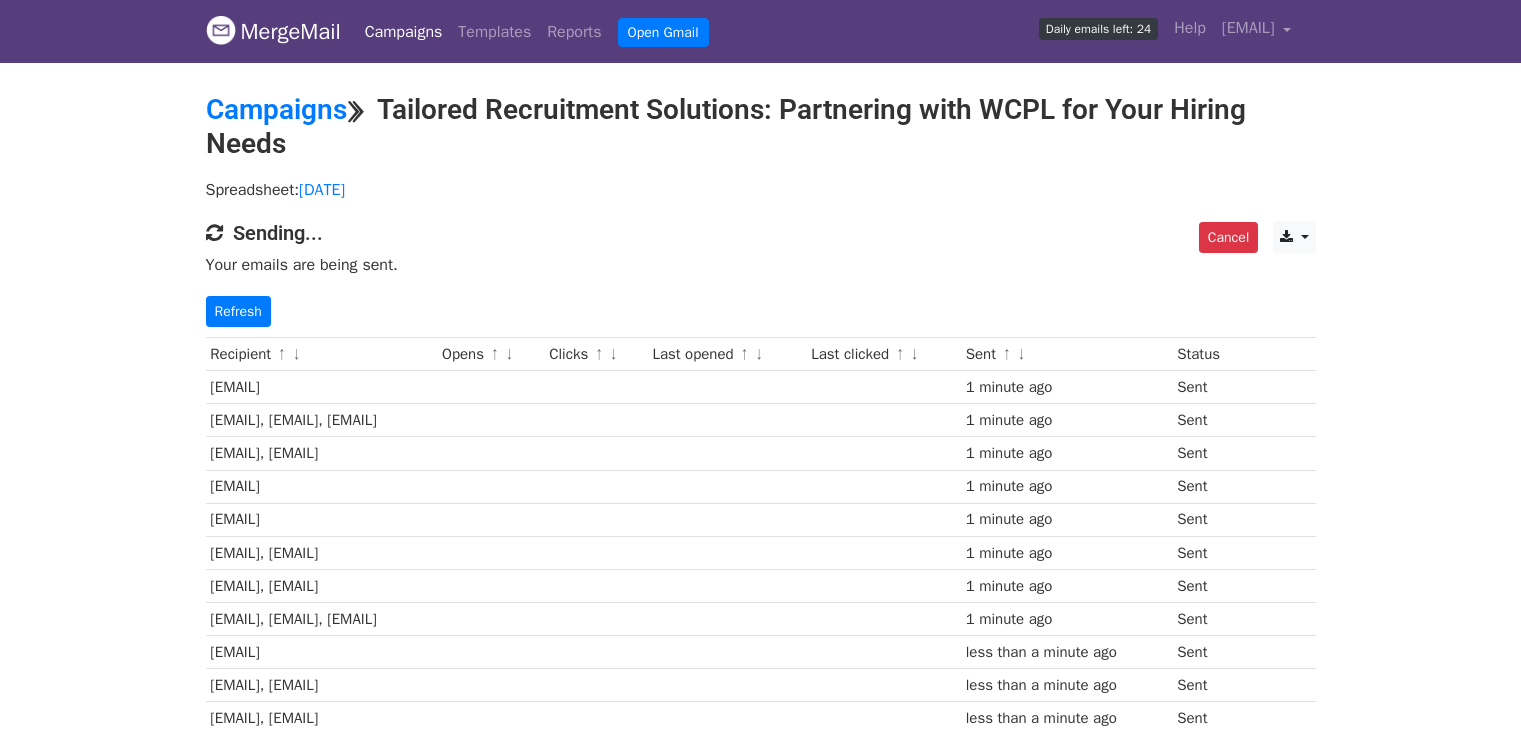 scroll, scrollTop: 0, scrollLeft: 0, axis: both 